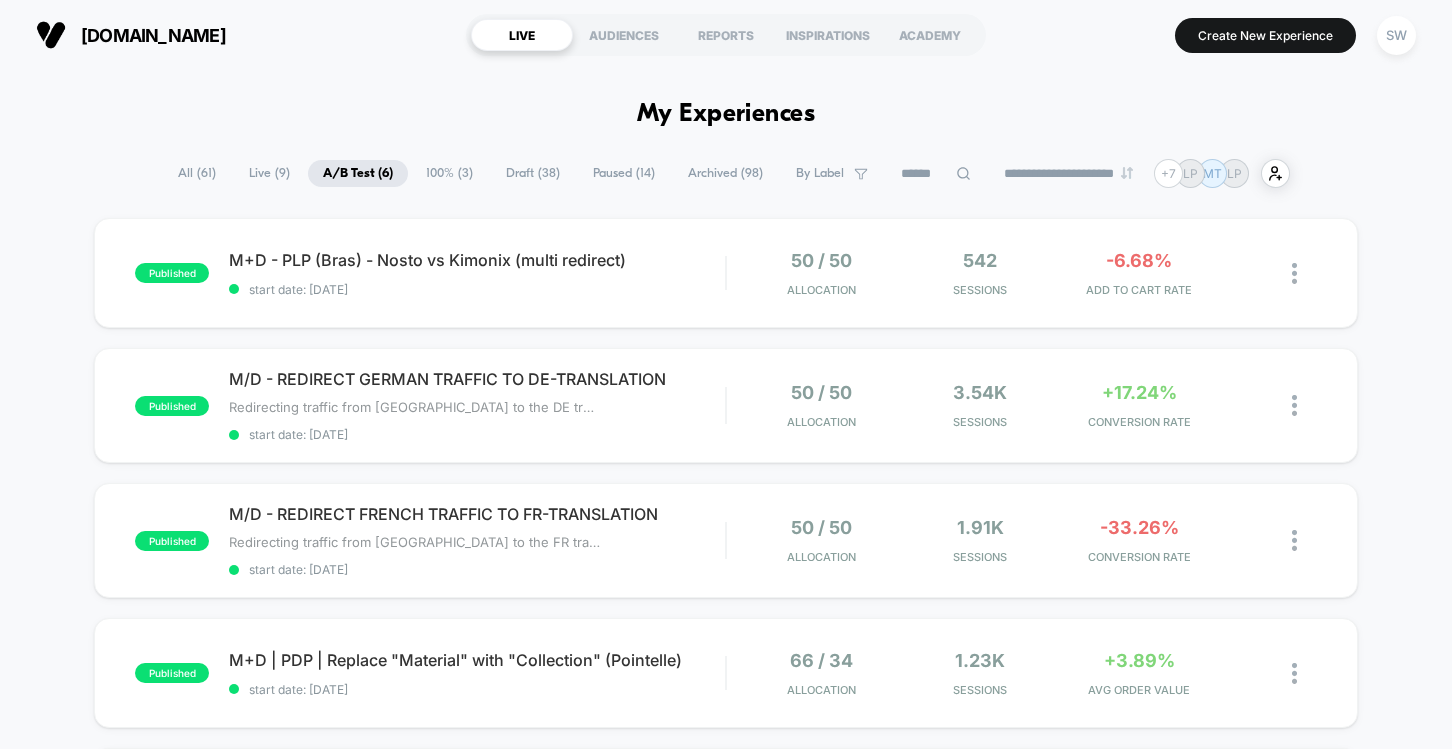 scroll, scrollTop: 0, scrollLeft: 0, axis: both 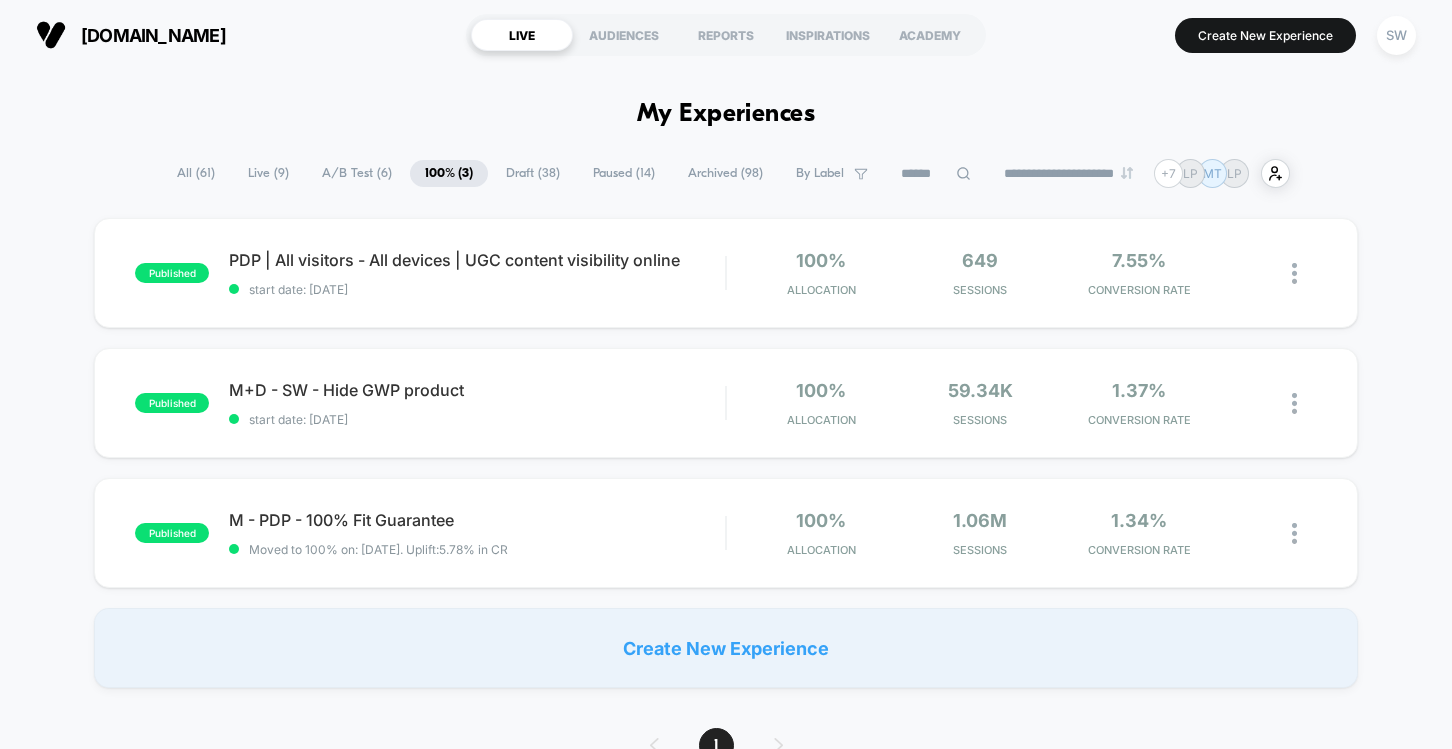 click on "A/B Test ( 6 )" at bounding box center (357, 173) 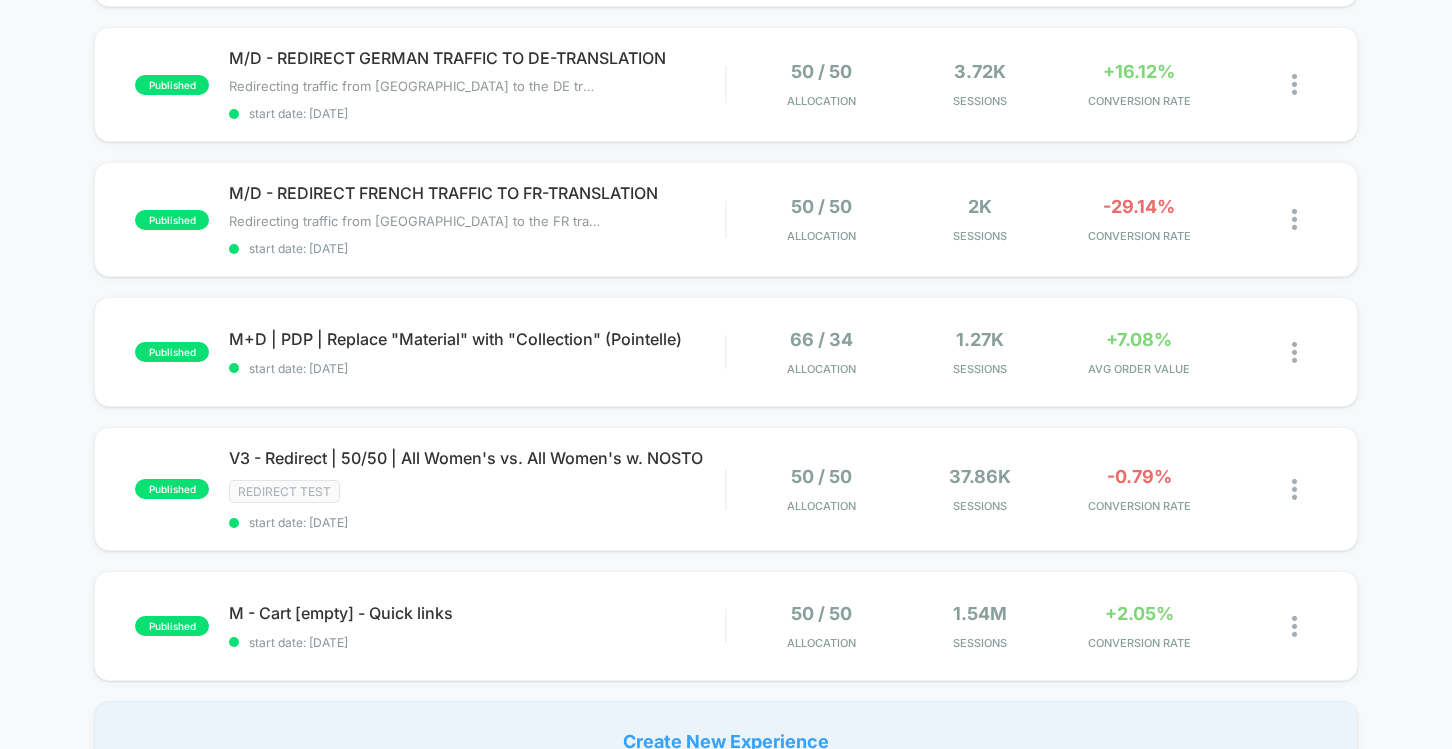 scroll, scrollTop: 0, scrollLeft: 0, axis: both 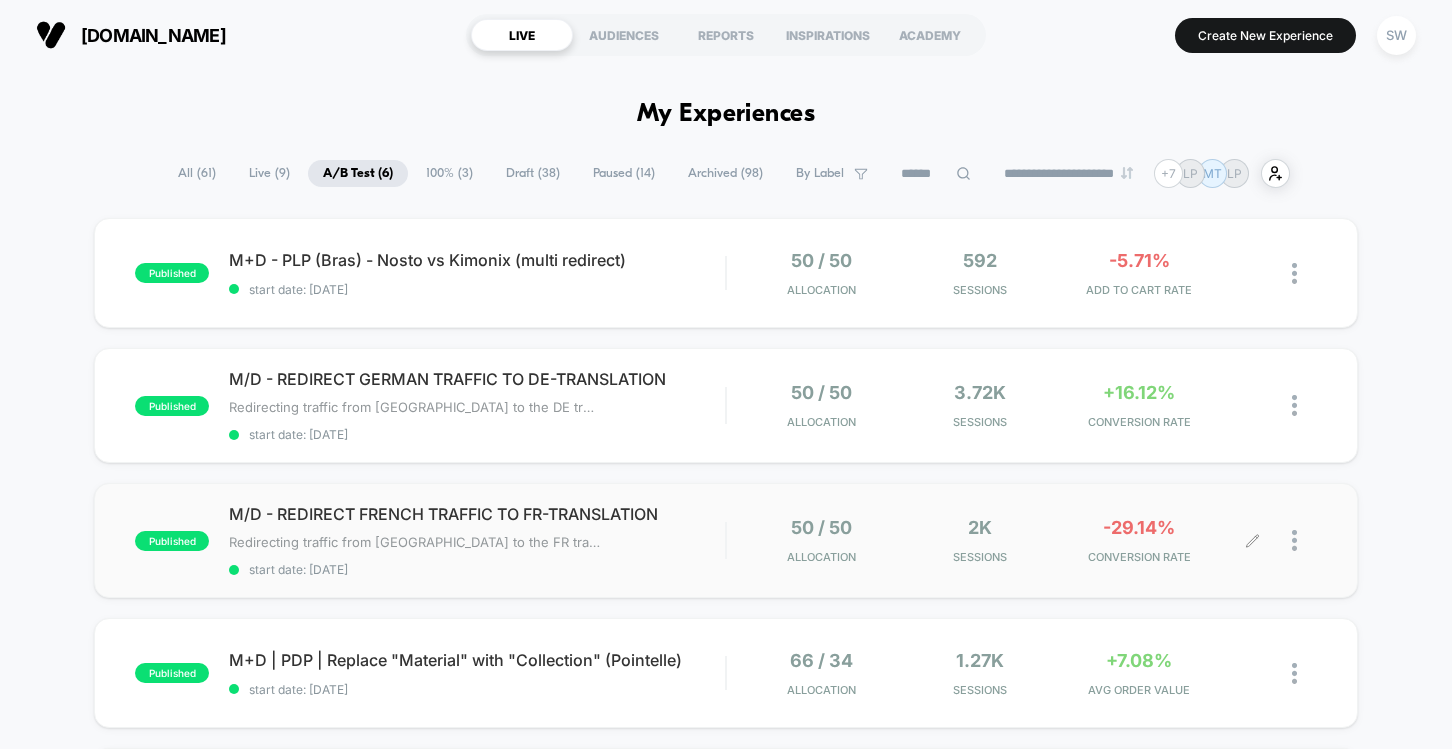 click on "Sessions" at bounding box center [980, 557] 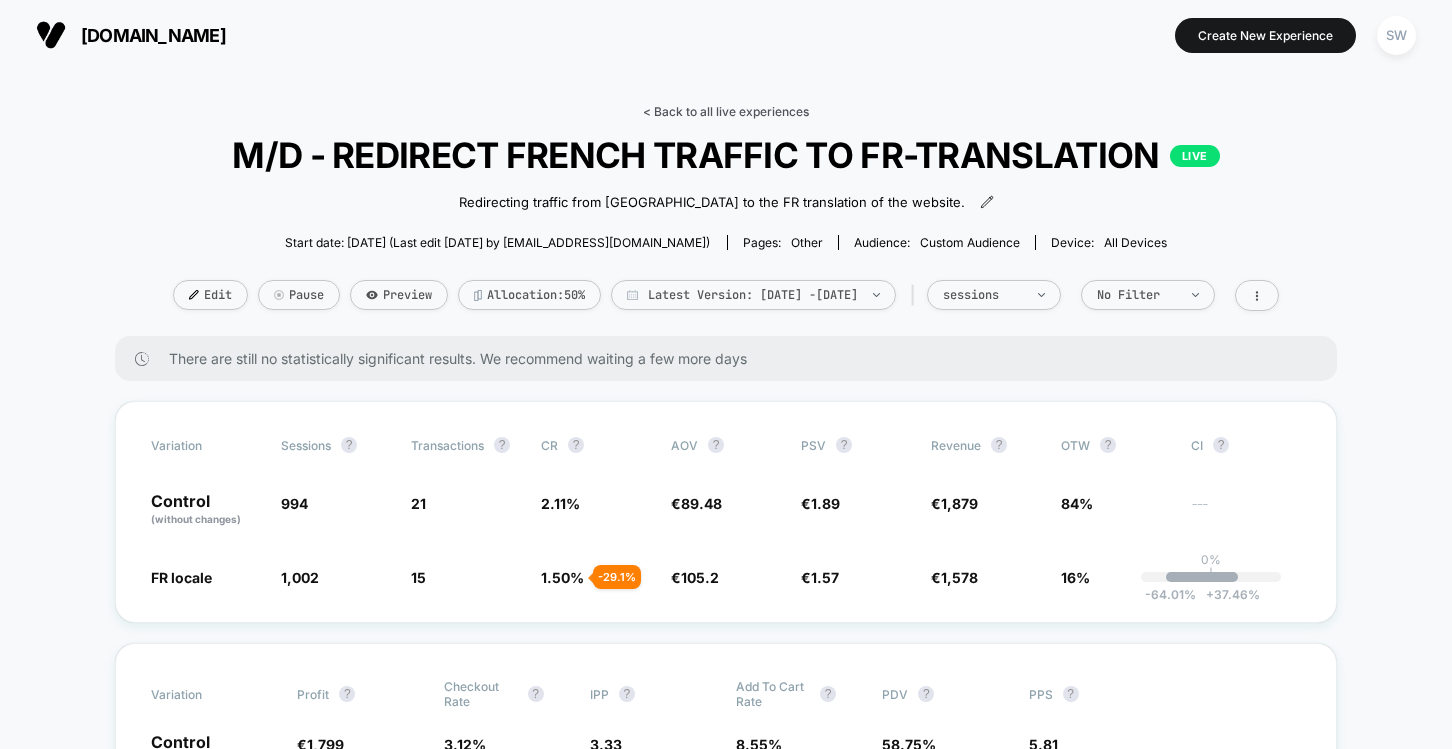 click on "< Back to all live experiences" at bounding box center (726, 111) 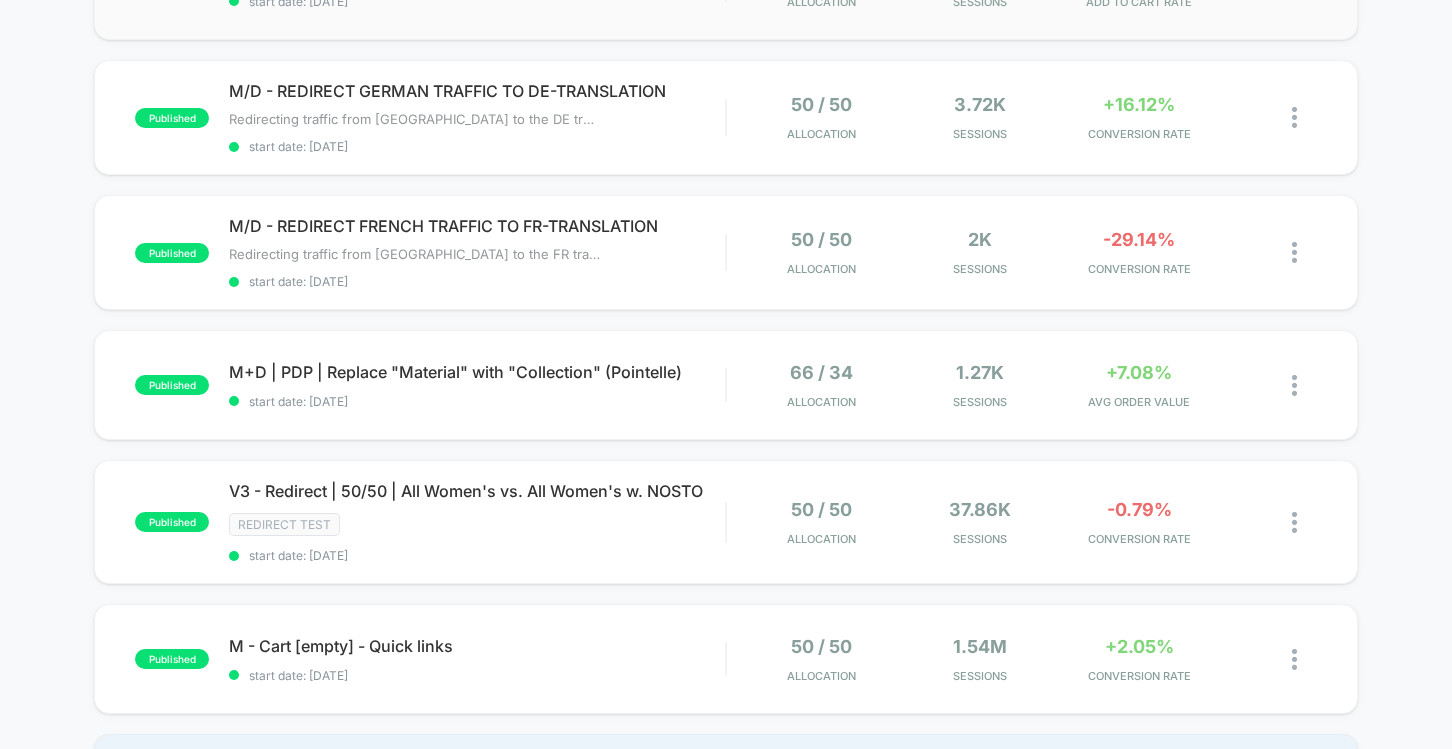 scroll, scrollTop: 334, scrollLeft: 0, axis: vertical 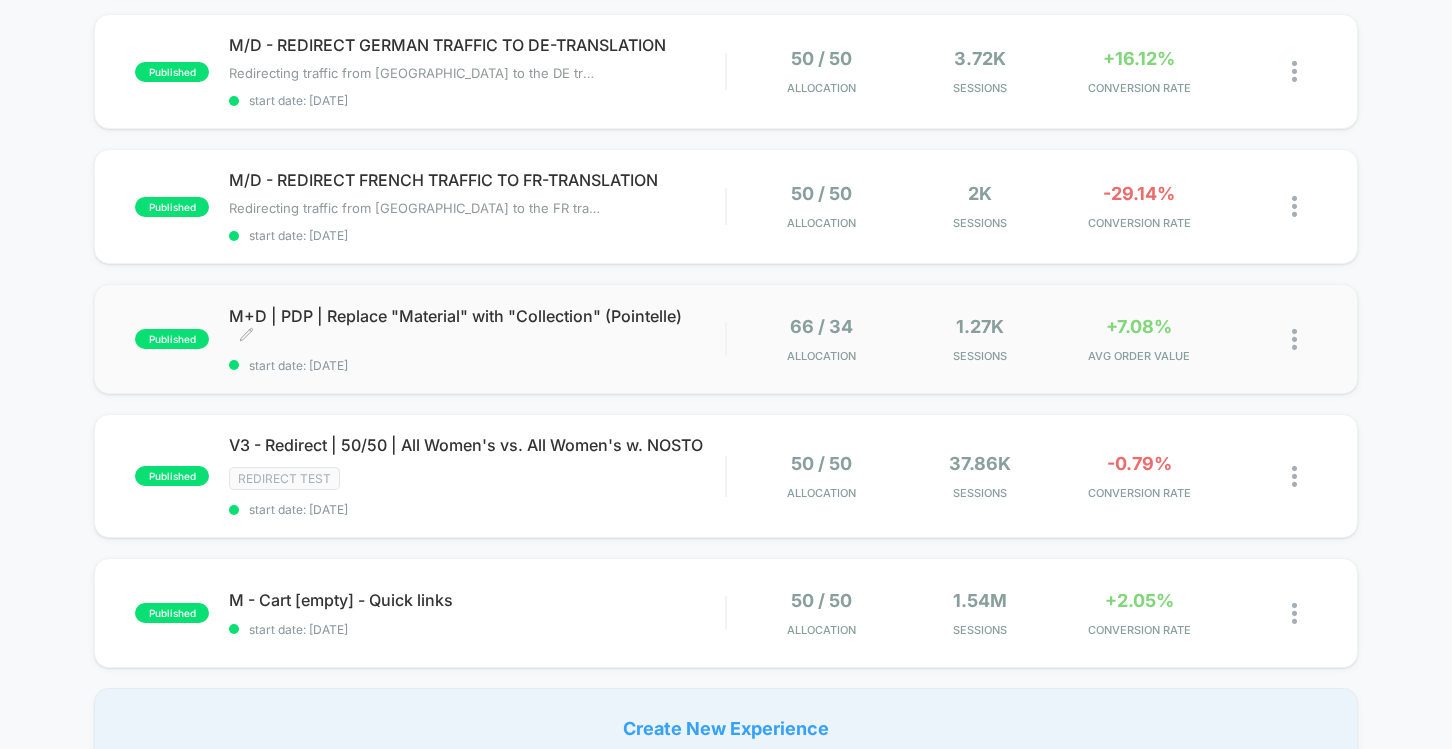 click on "M+D | PDP | Replace "Material" with "Collection" (Pointelle) Click to edit experience details Click to edit experience details start date: 07/07/2025" at bounding box center (477, 339) 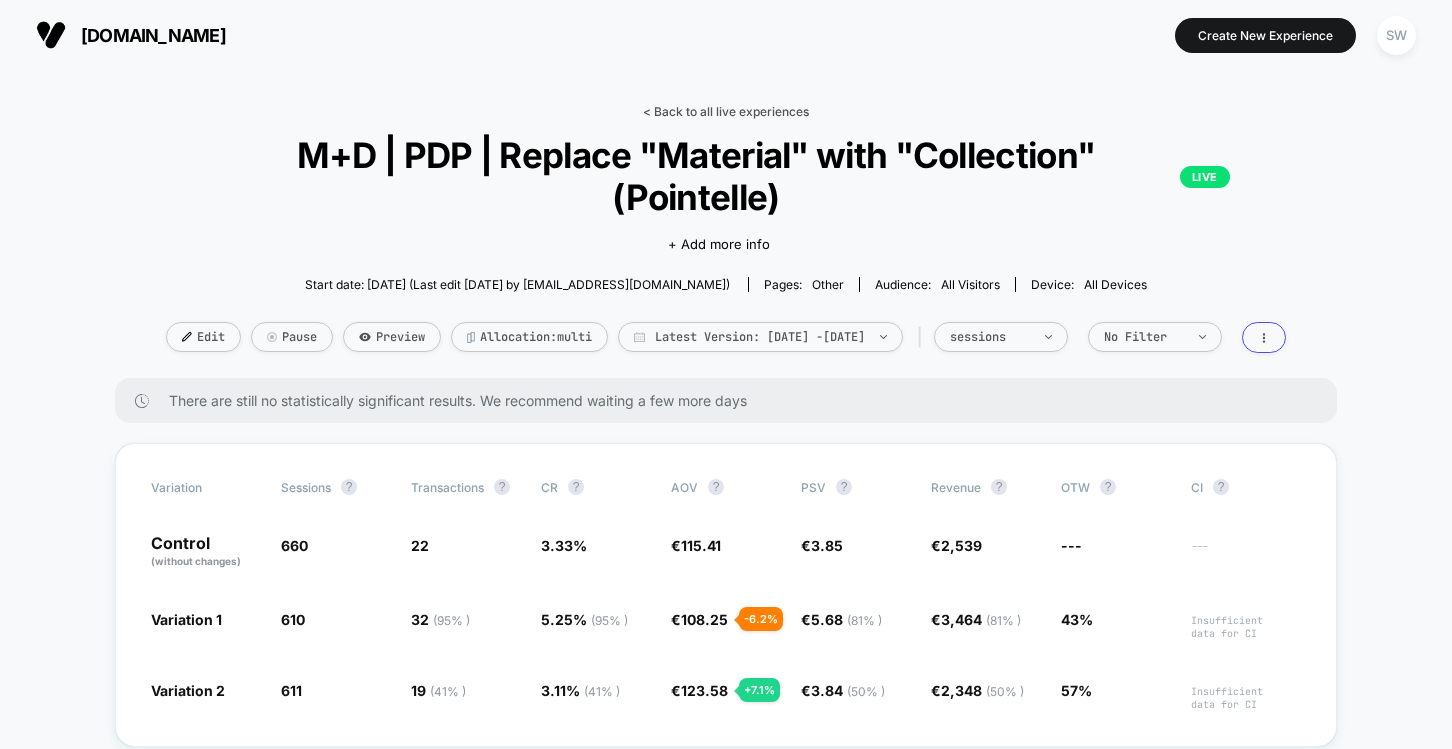 click on "< Back to all live experiences" at bounding box center [726, 111] 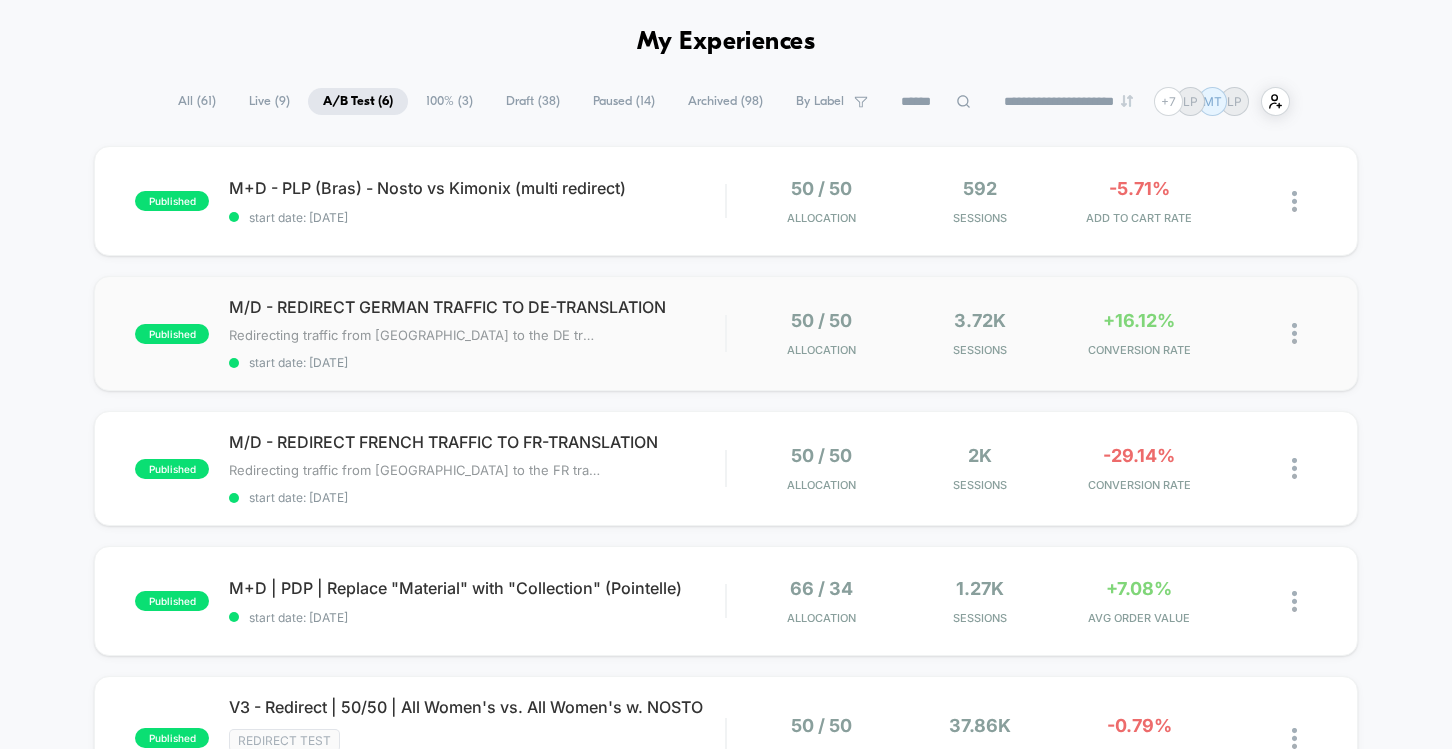 scroll, scrollTop: 0, scrollLeft: 0, axis: both 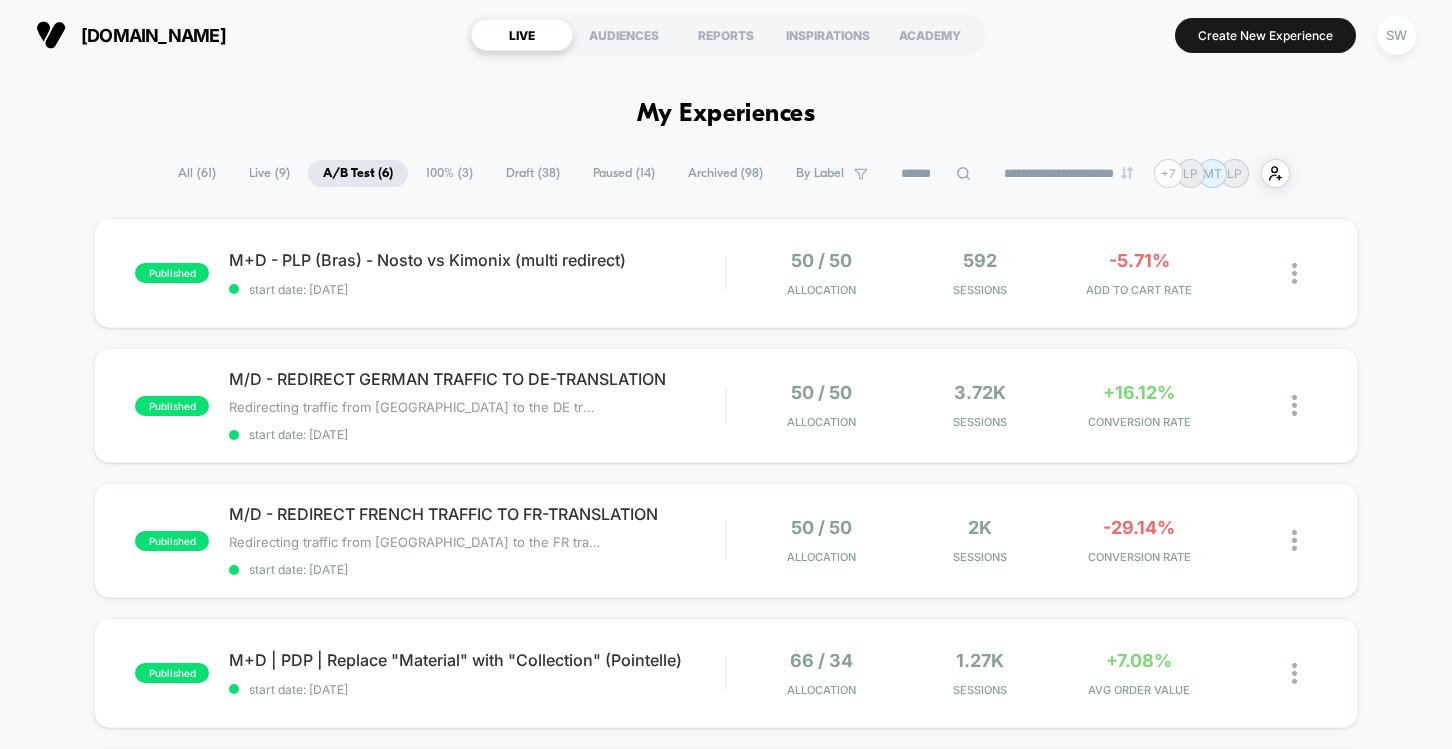 click on "**********" at bounding box center [726, 1481] 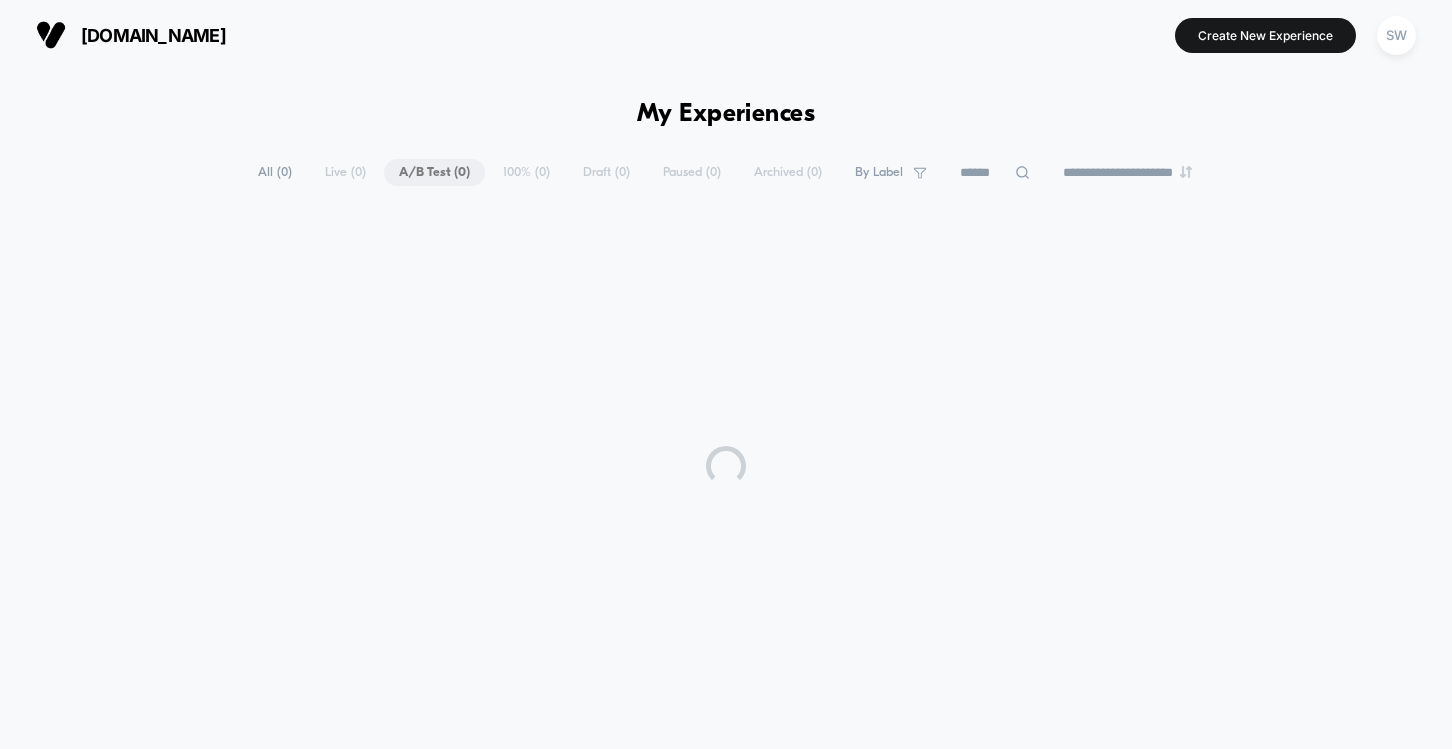 scroll, scrollTop: 0, scrollLeft: 0, axis: both 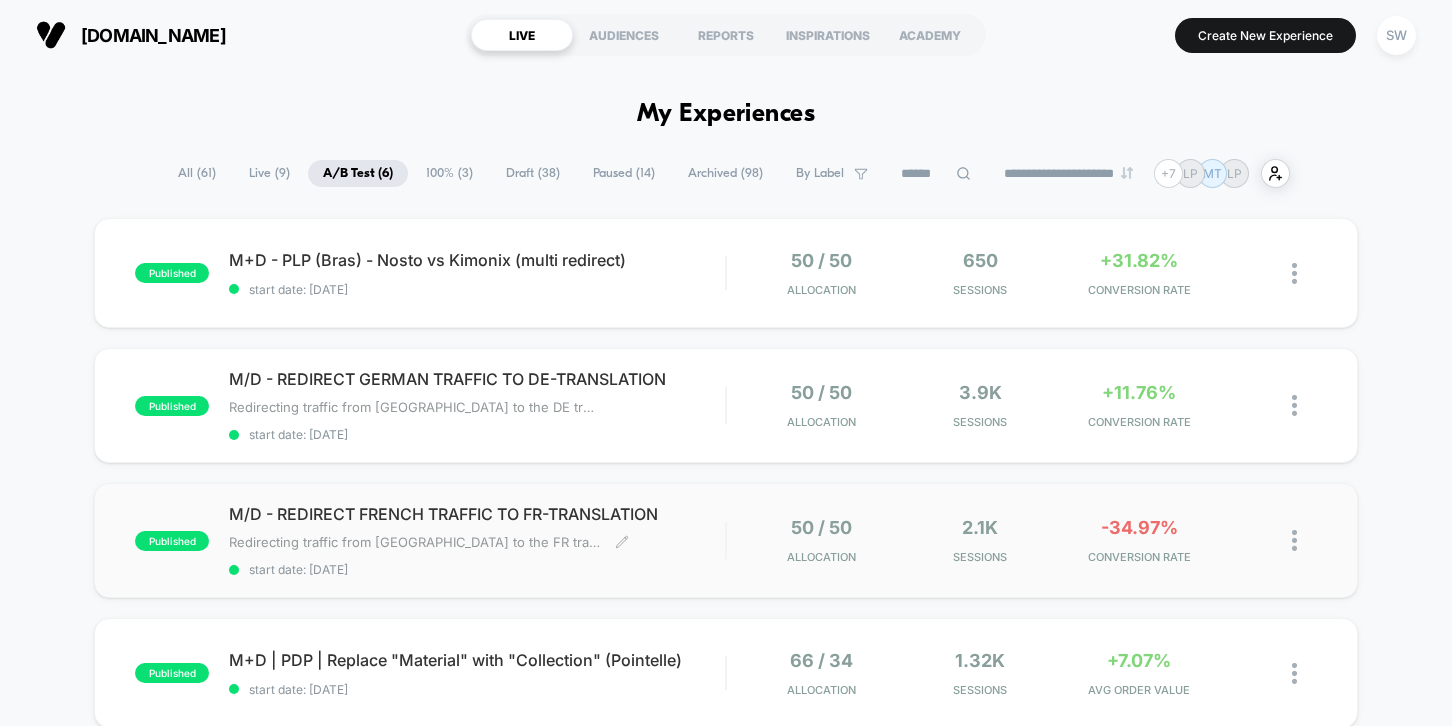 click on "start date: [DATE]" at bounding box center (477, 569) 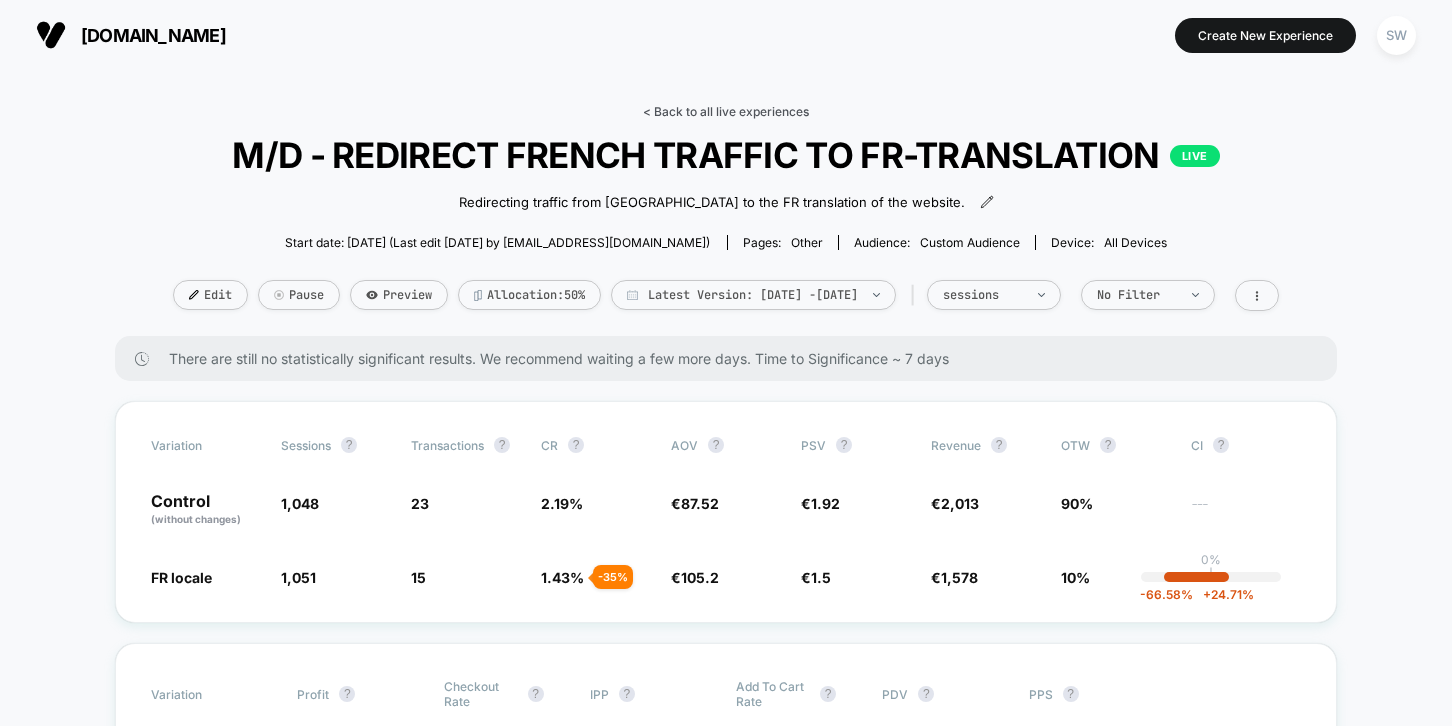 click on "< Back to all live experiences" at bounding box center [726, 111] 